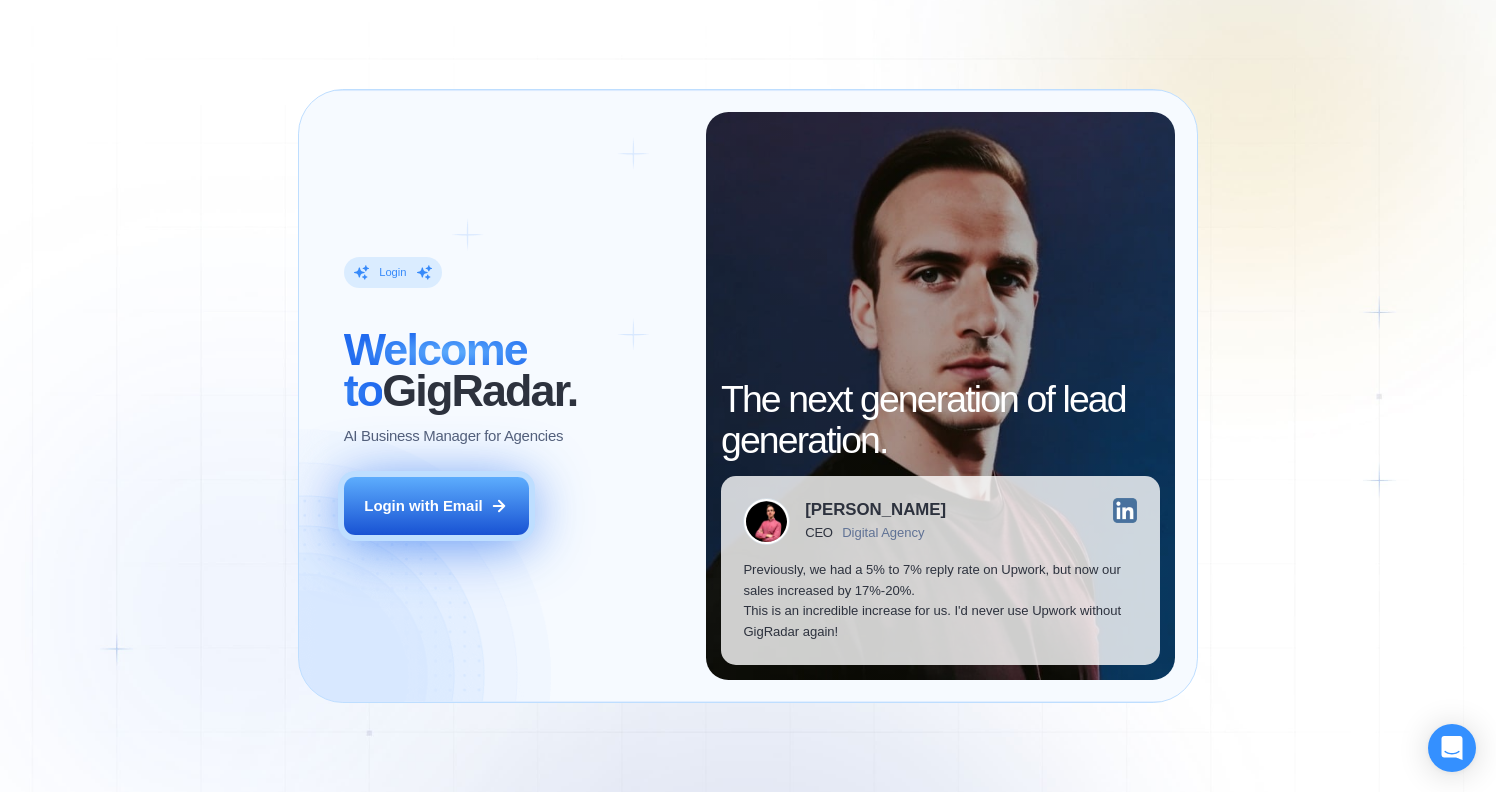 scroll, scrollTop: 0, scrollLeft: 0, axis: both 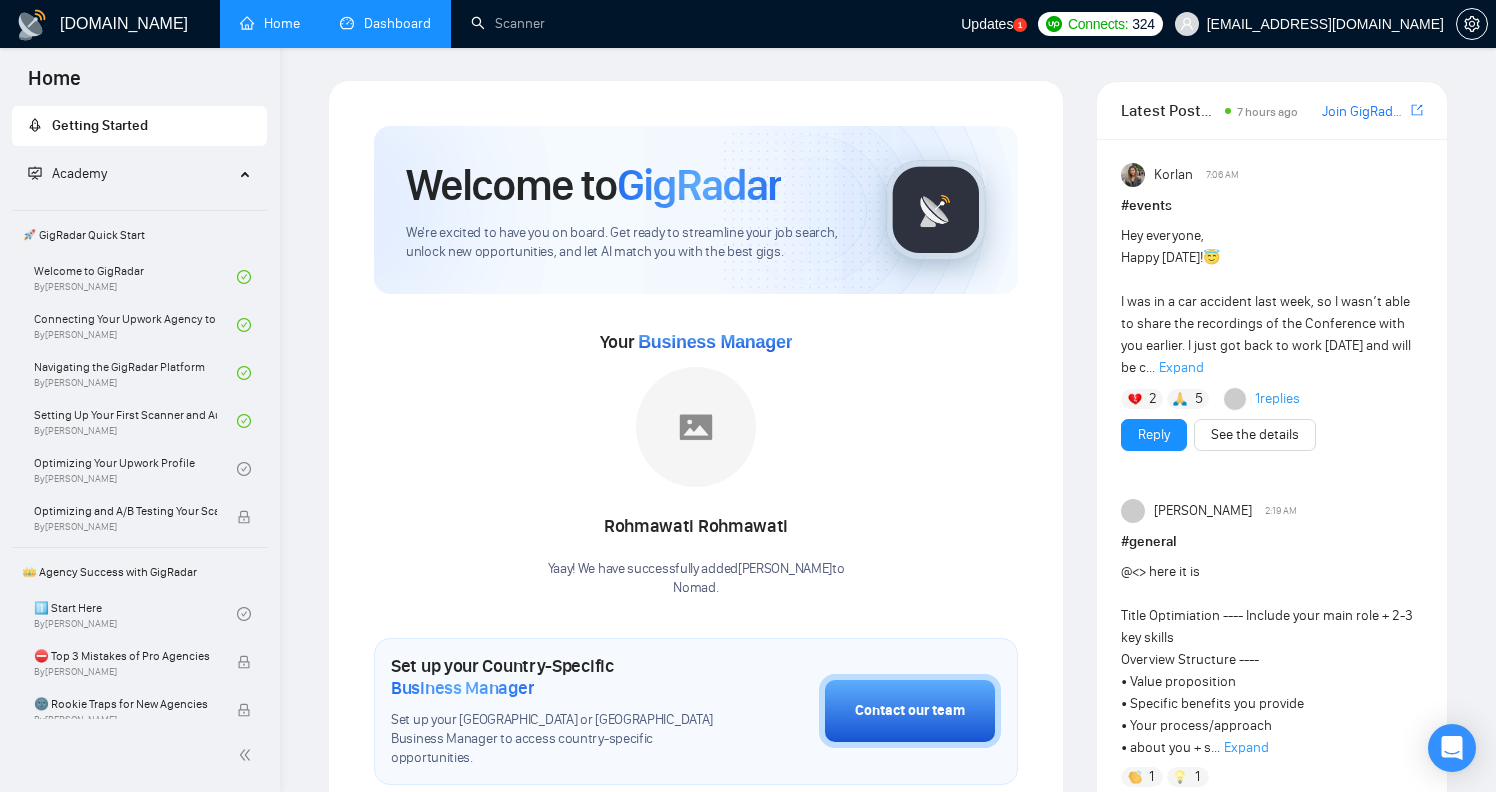 click on "Dashboard" at bounding box center [385, 23] 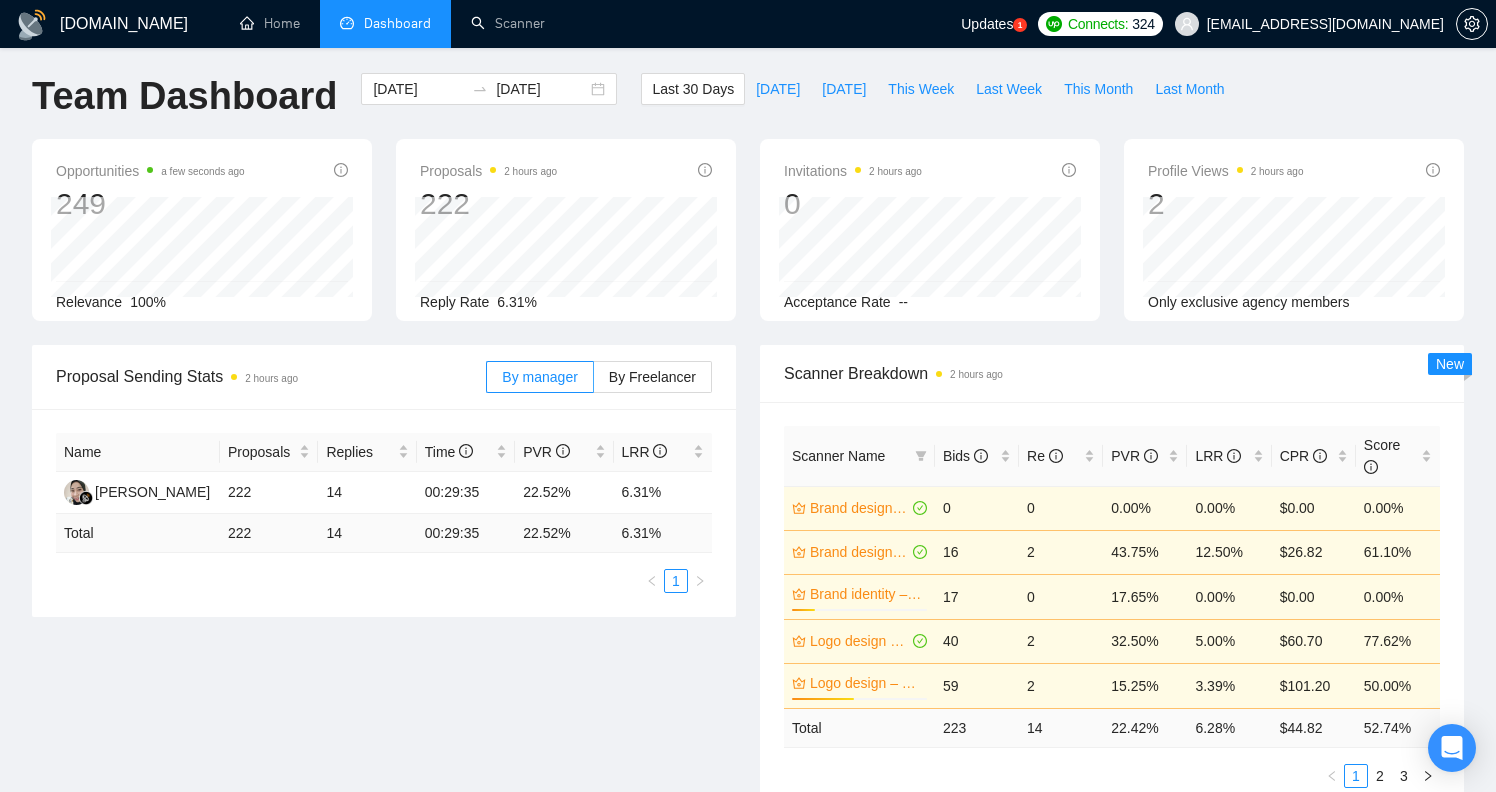 scroll, scrollTop: 0, scrollLeft: 0, axis: both 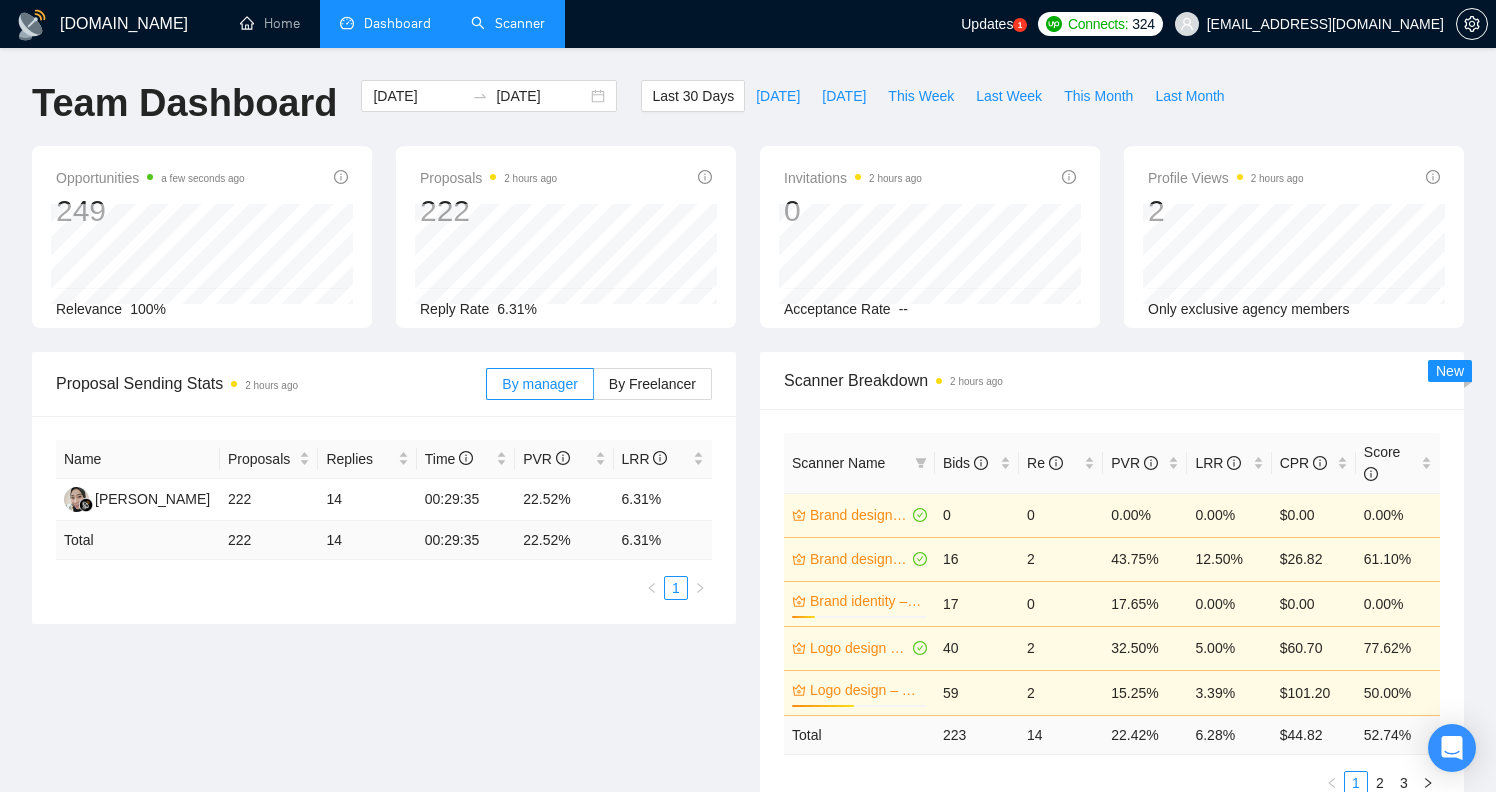 click on "Scanner" at bounding box center (508, 23) 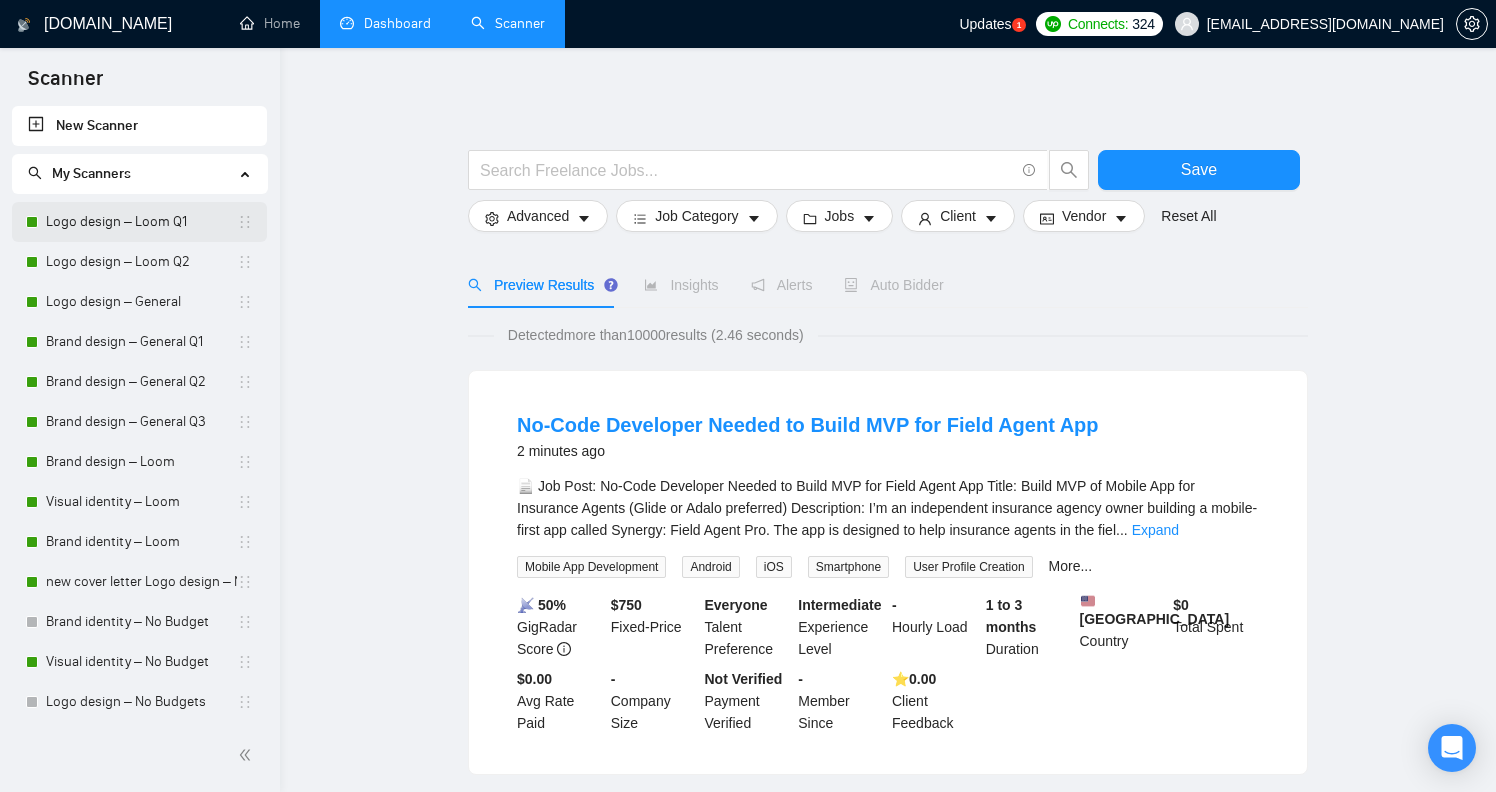 click on "Logo design – Loom Q1" at bounding box center [141, 222] 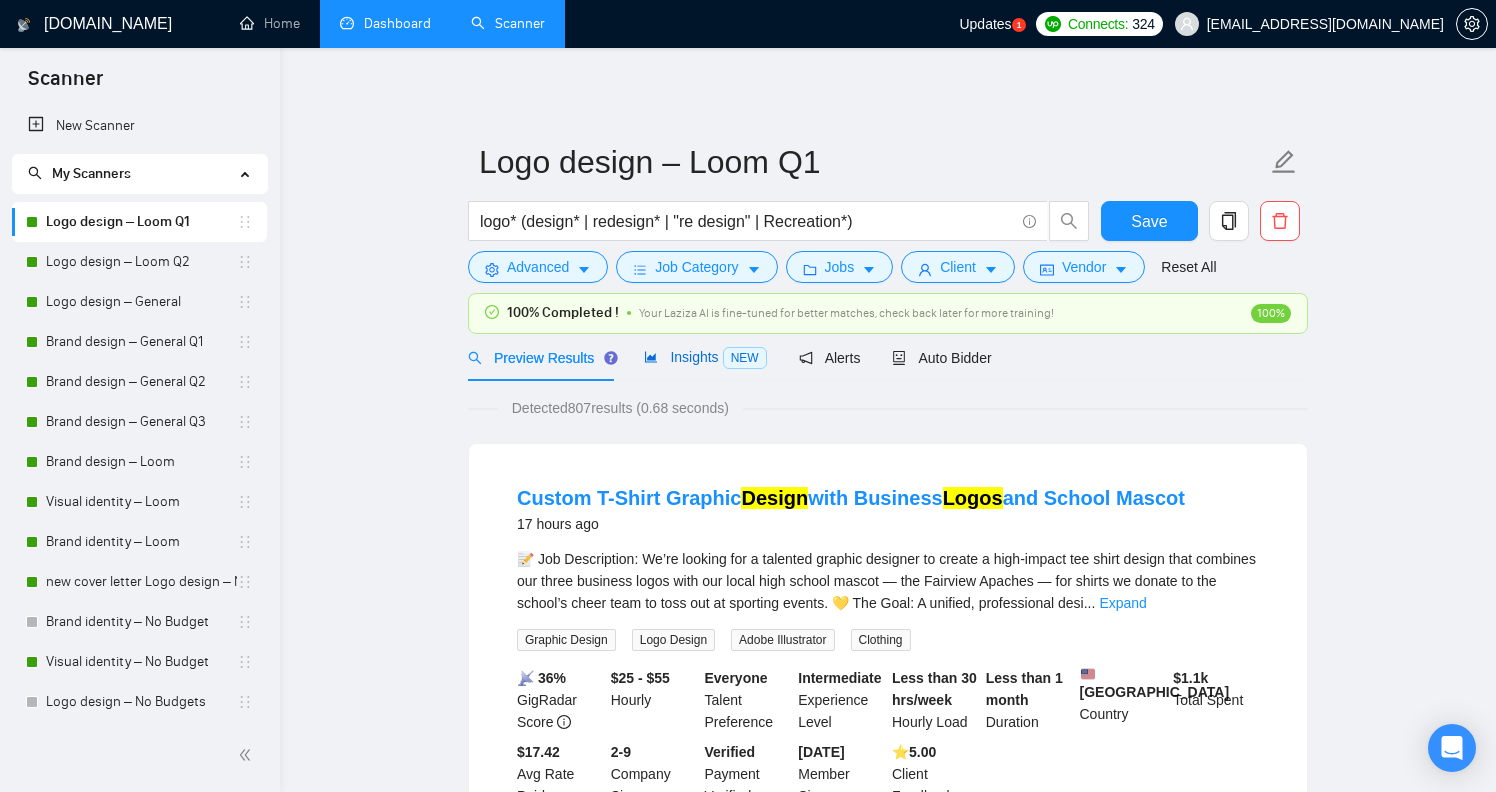 click on "Insights NEW" at bounding box center (705, 357) 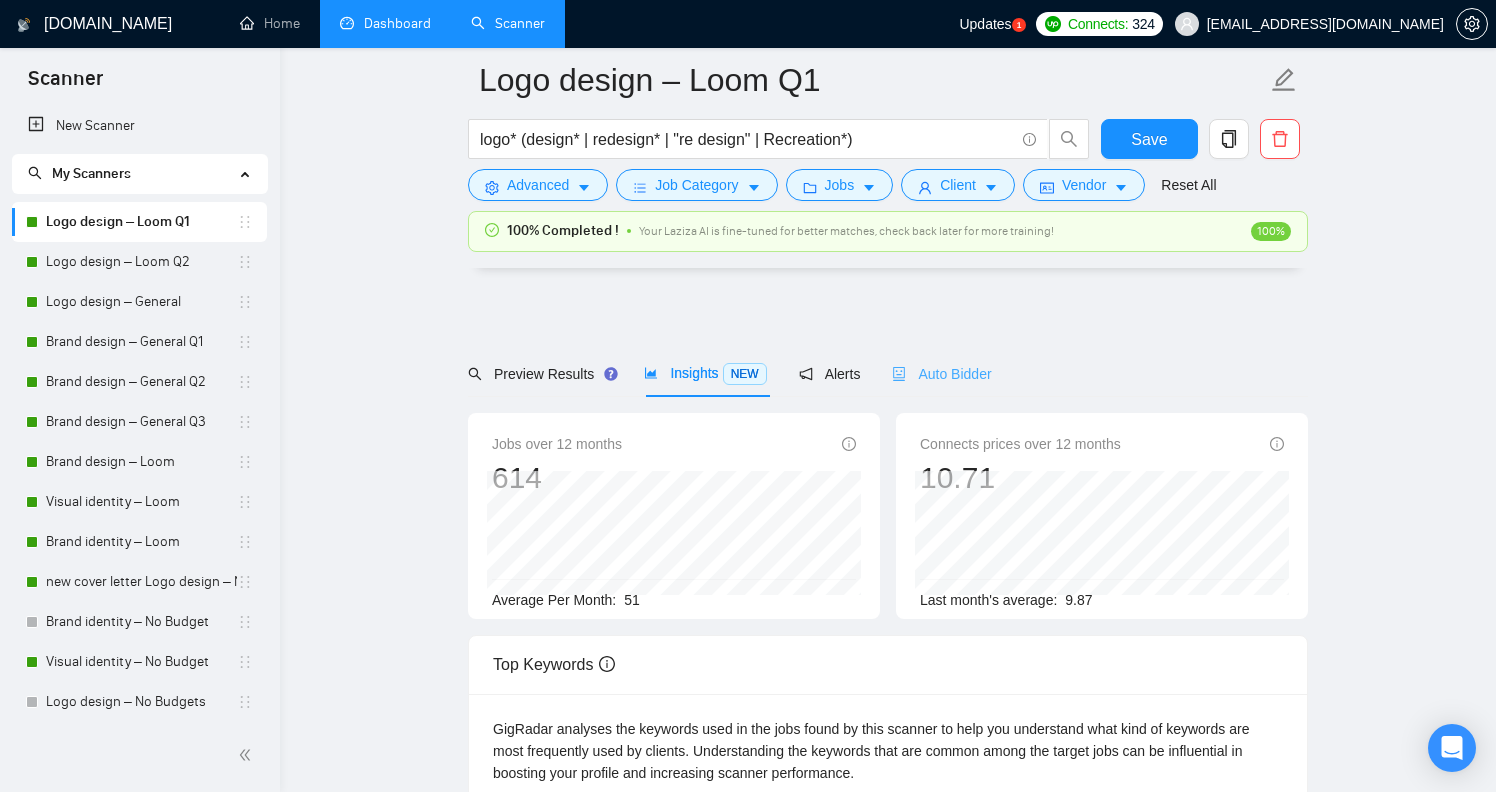scroll, scrollTop: 550, scrollLeft: 0, axis: vertical 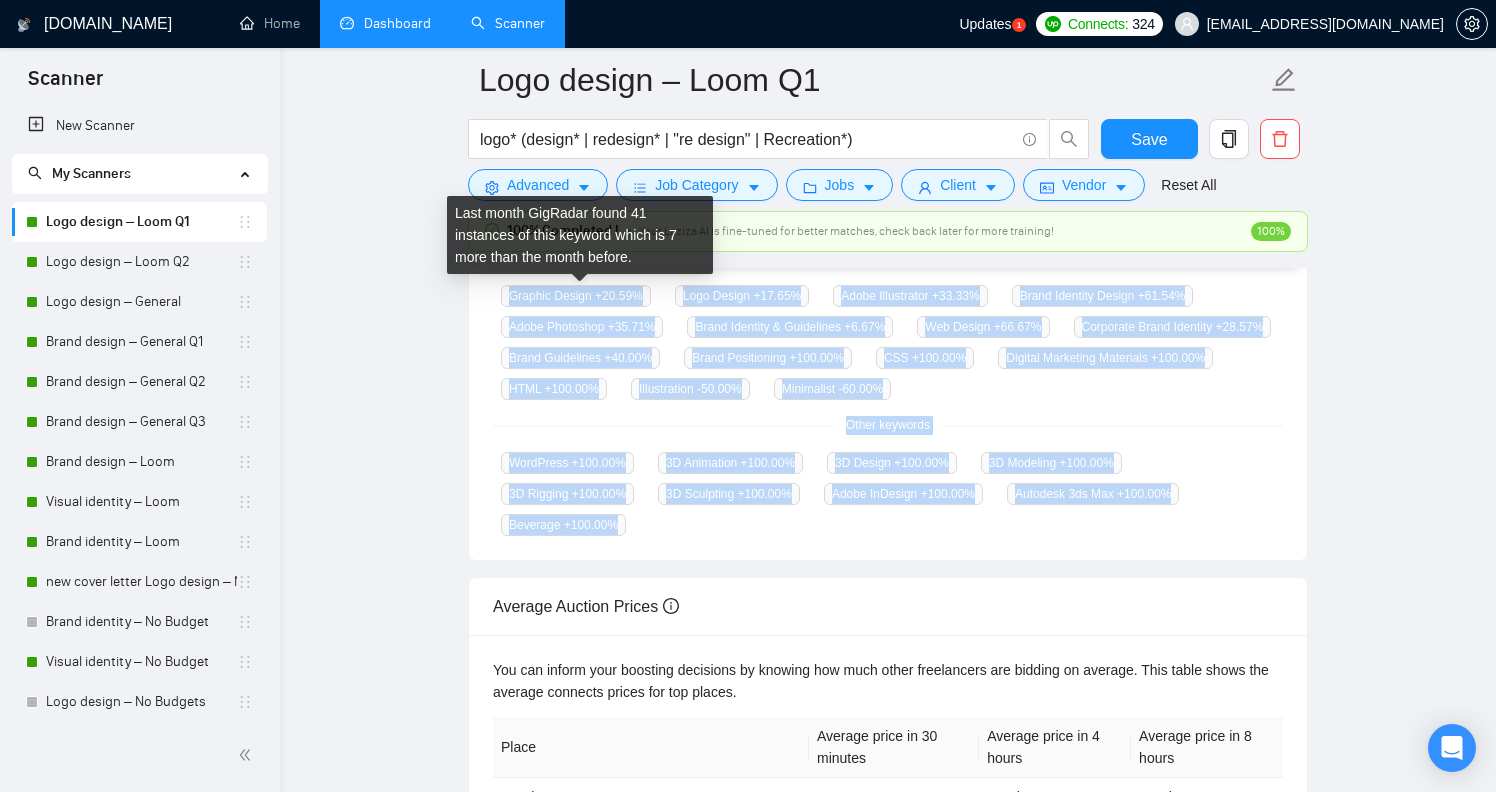 drag, startPoint x: 649, startPoint y: 526, endPoint x: 501, endPoint y: 295, distance: 274.34467 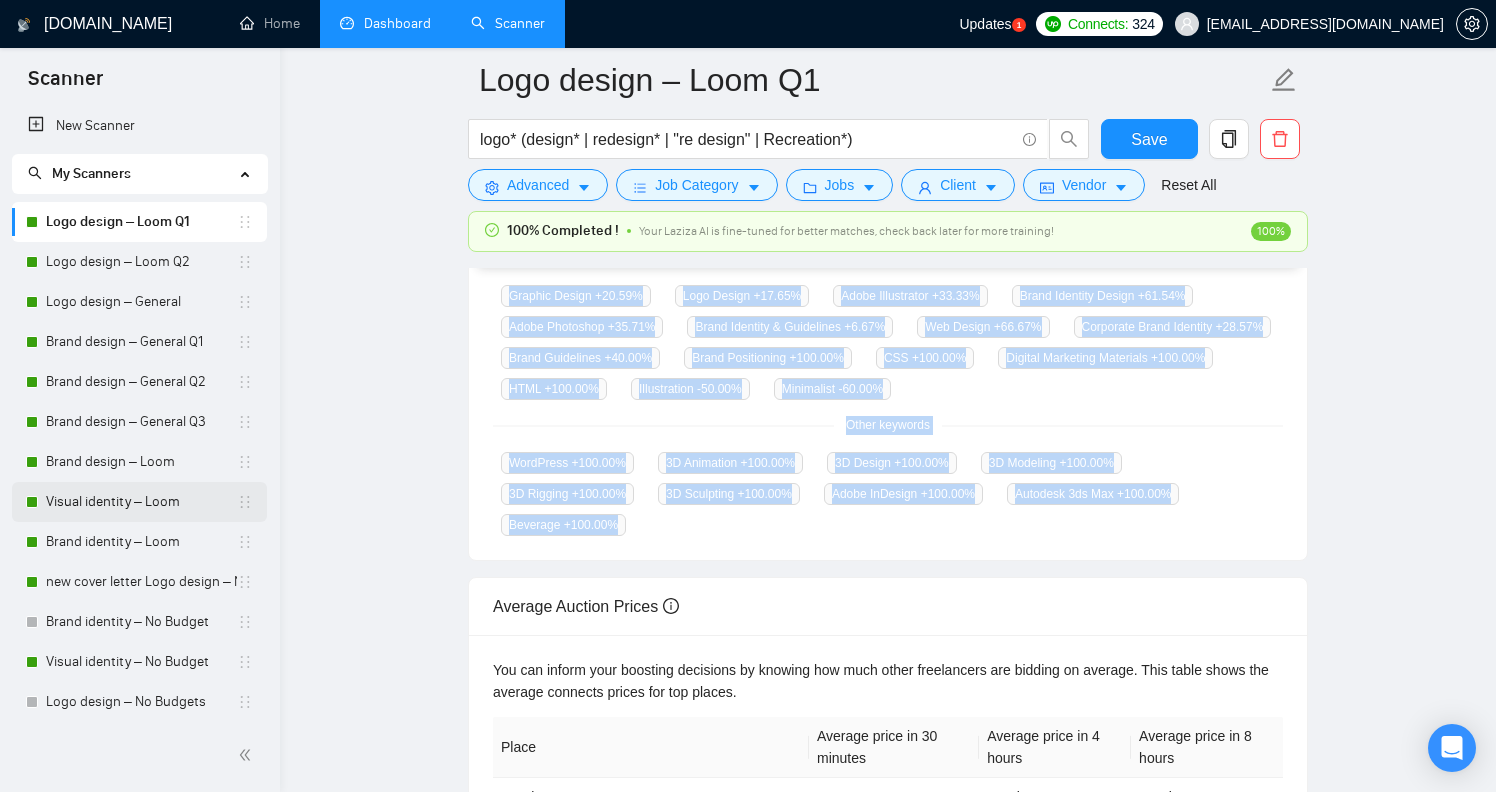 click on "Visual identity – Loom" at bounding box center [141, 502] 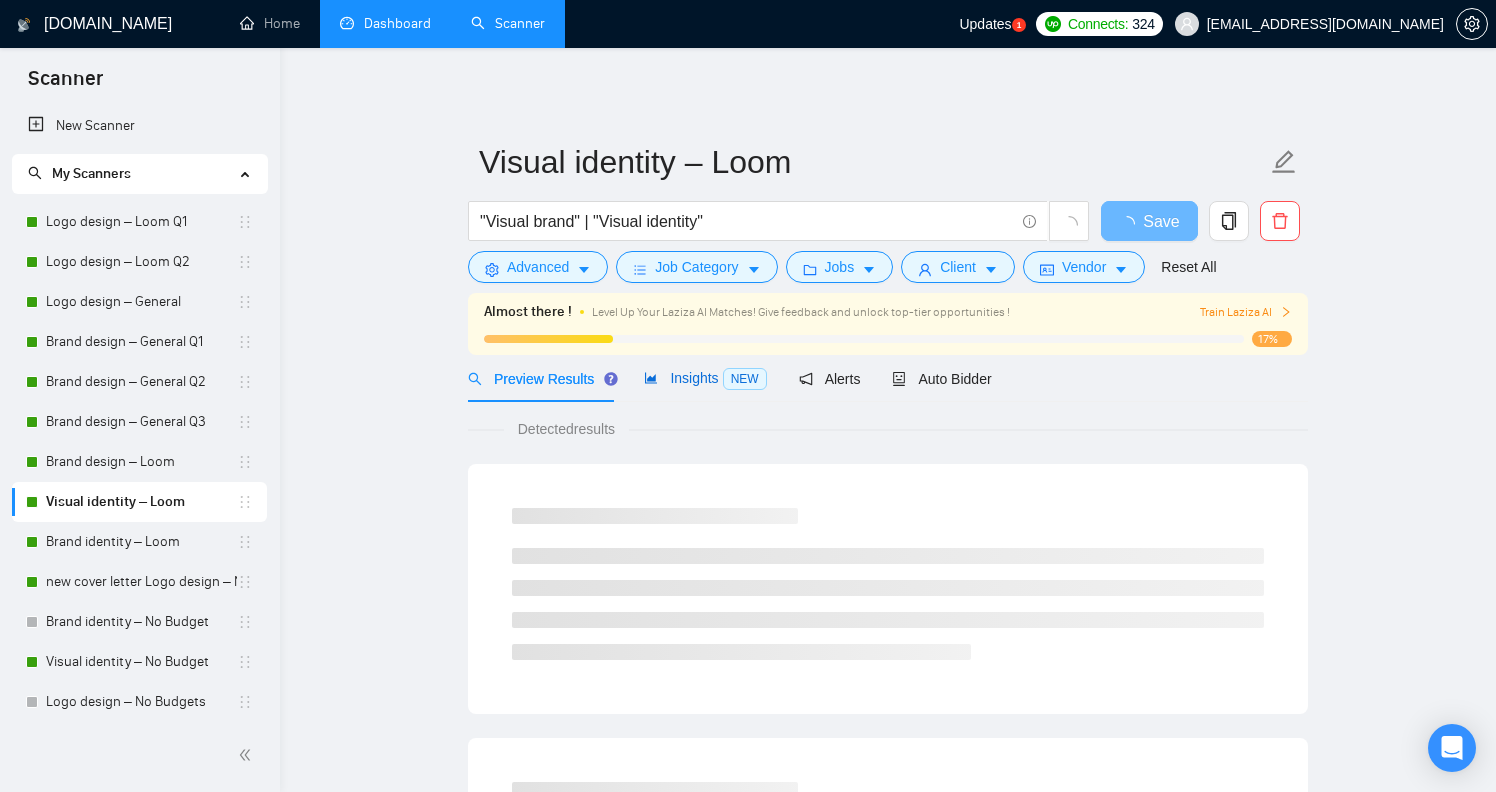 click on "Insights NEW" at bounding box center [705, 378] 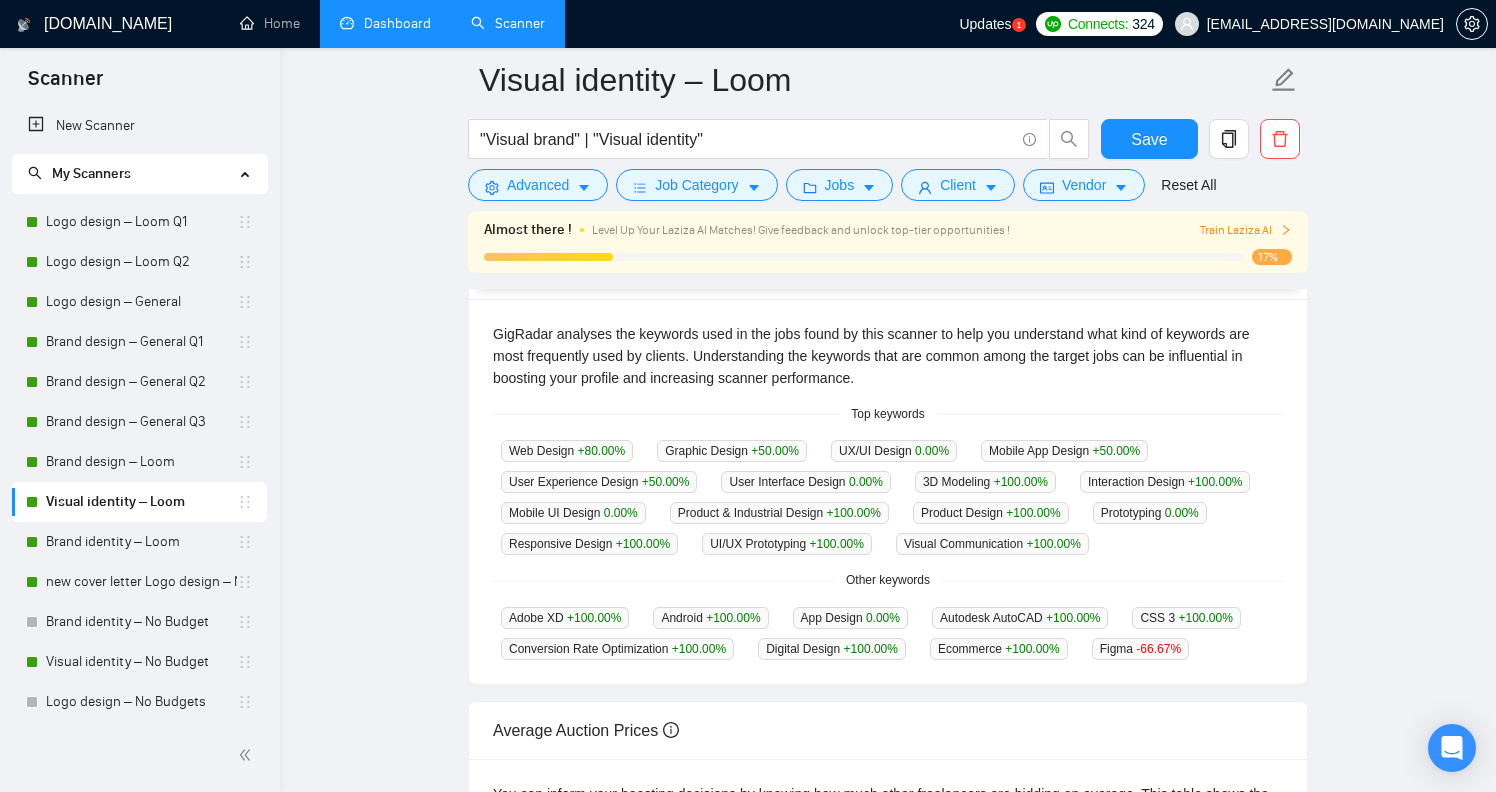 scroll, scrollTop: 404, scrollLeft: 0, axis: vertical 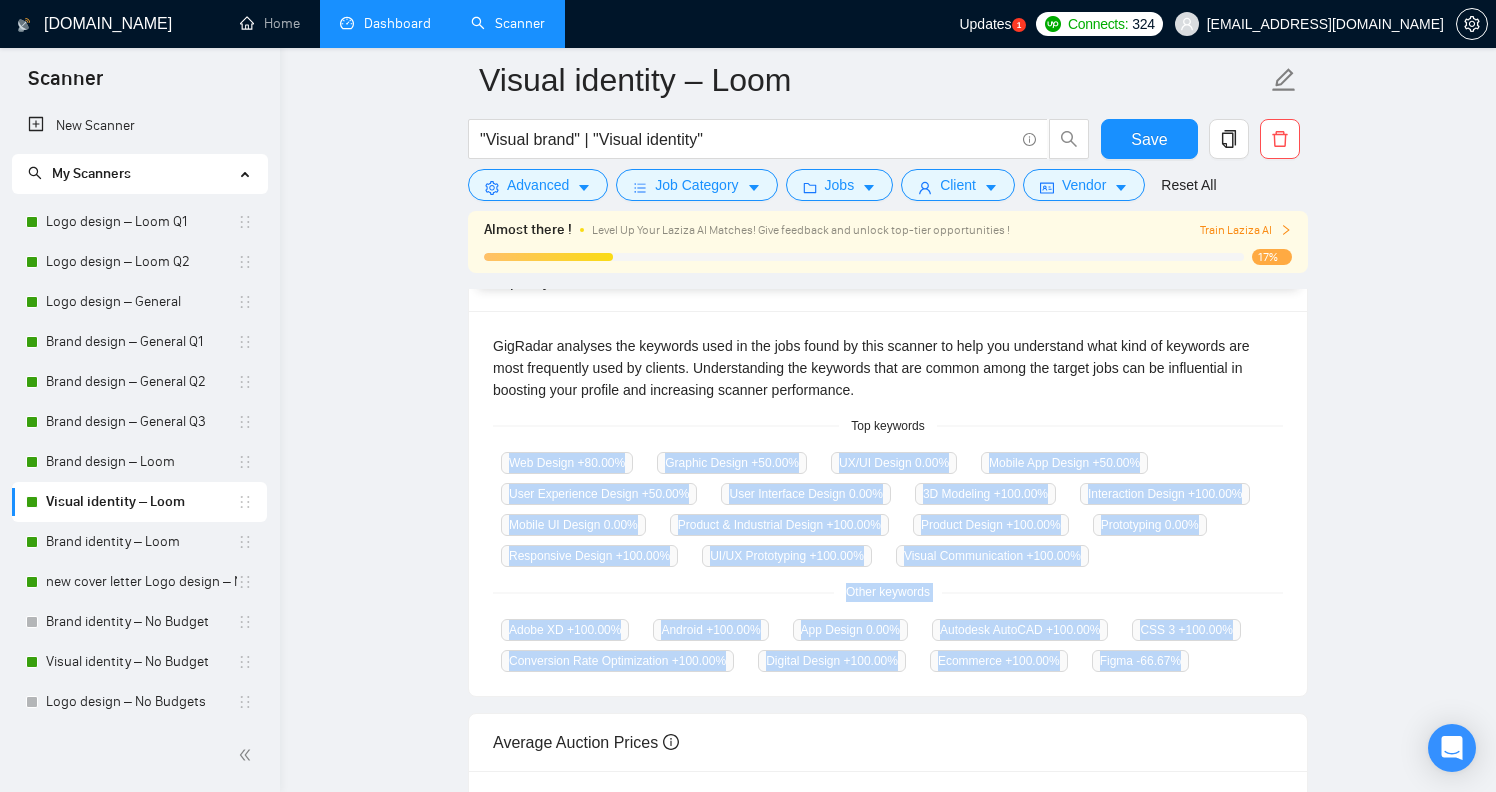 drag, startPoint x: 496, startPoint y: 459, endPoint x: 775, endPoint y: 745, distance: 399.546 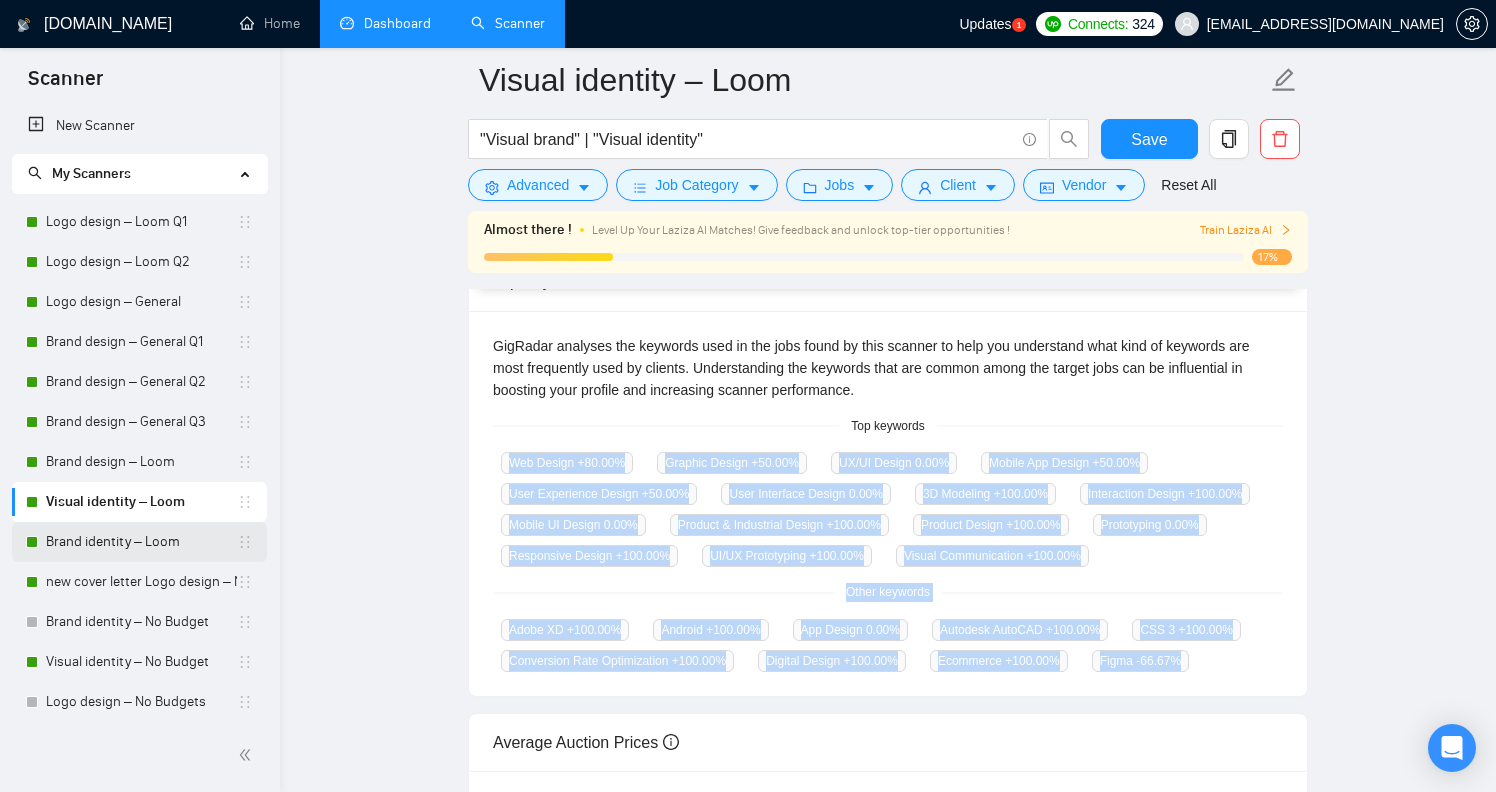 click on "Brand identity – Loom" at bounding box center [141, 542] 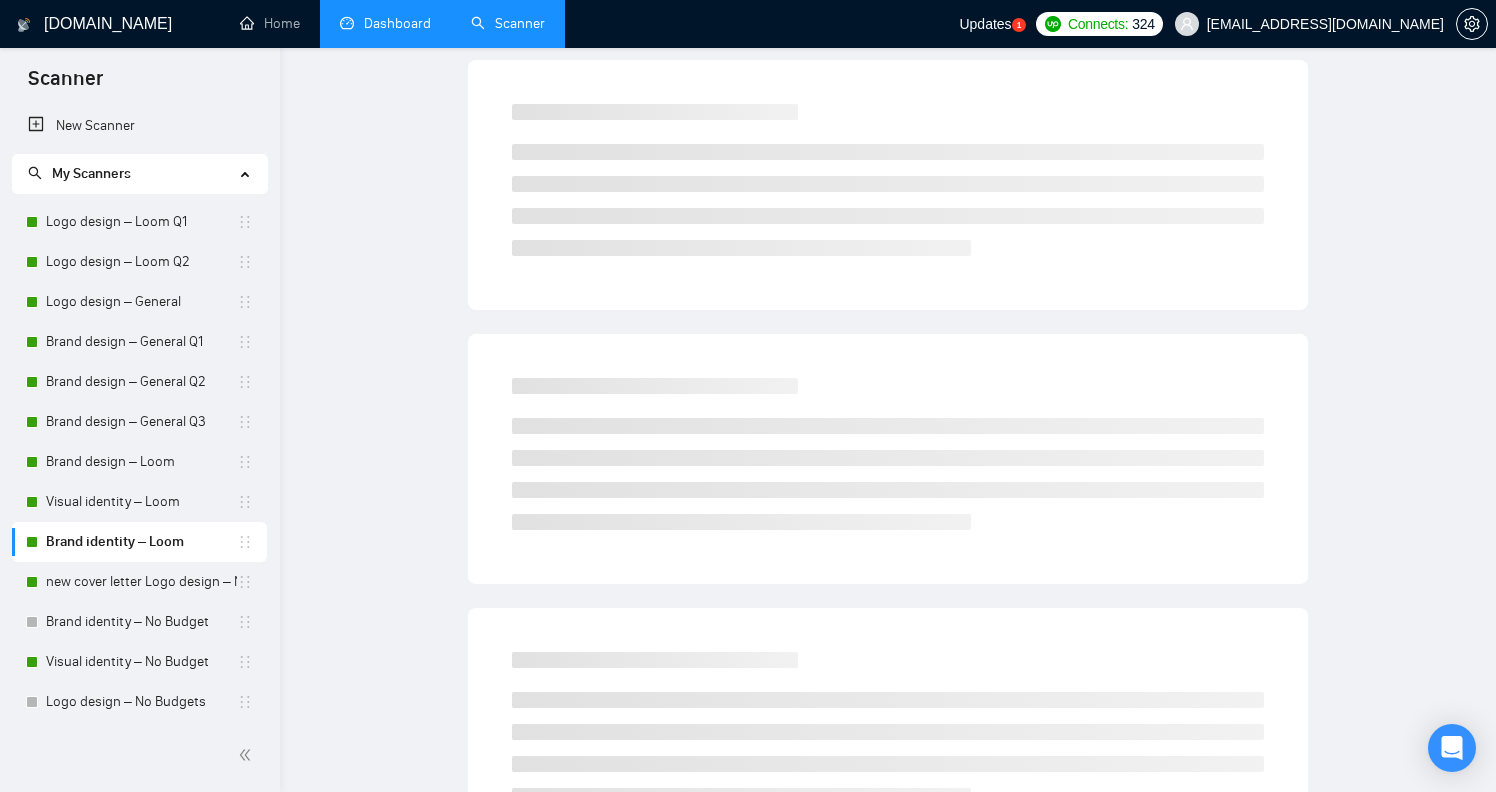 scroll, scrollTop: 0, scrollLeft: 0, axis: both 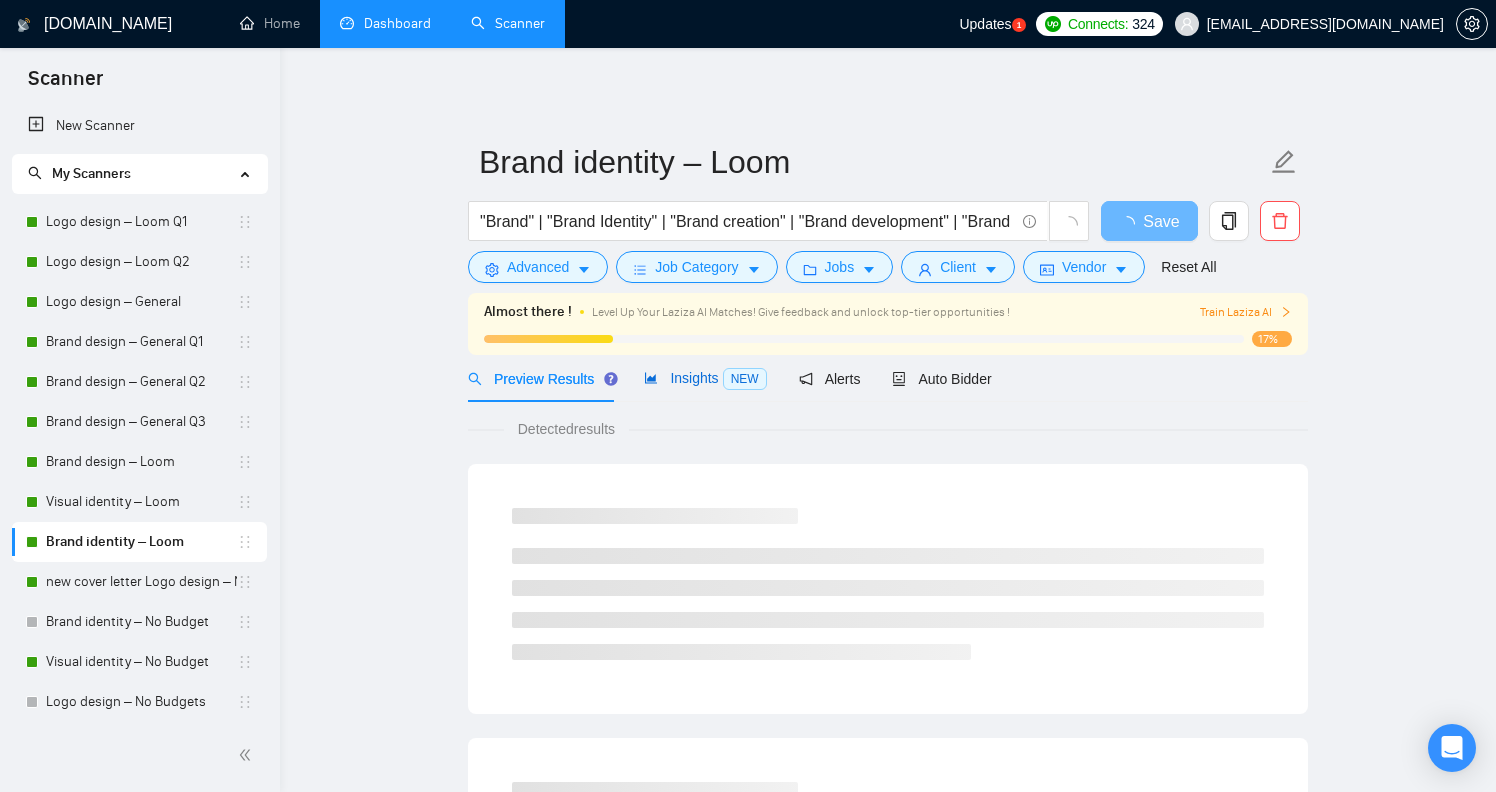 click on "Insights NEW" at bounding box center [705, 378] 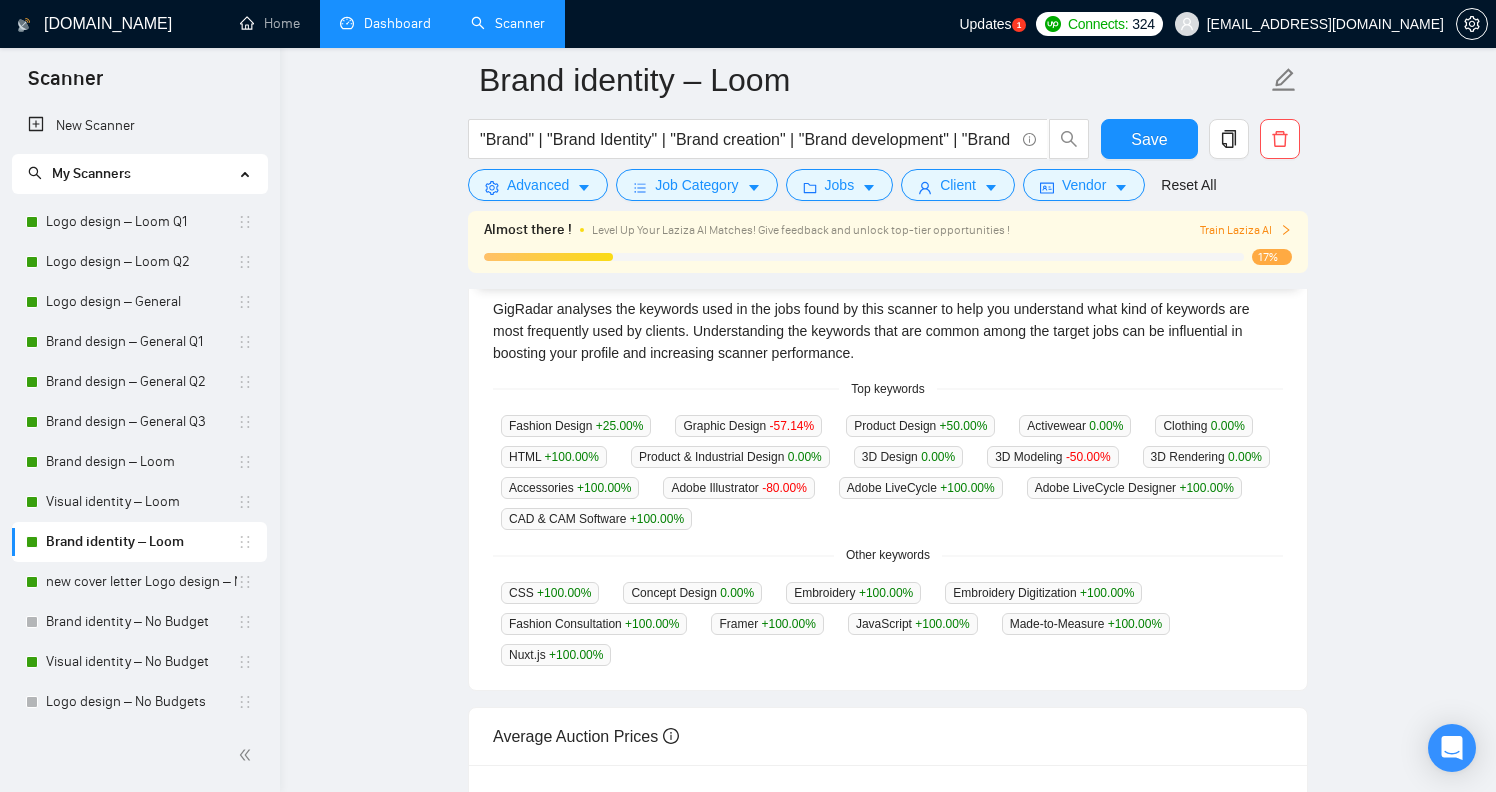 scroll, scrollTop: 461, scrollLeft: 0, axis: vertical 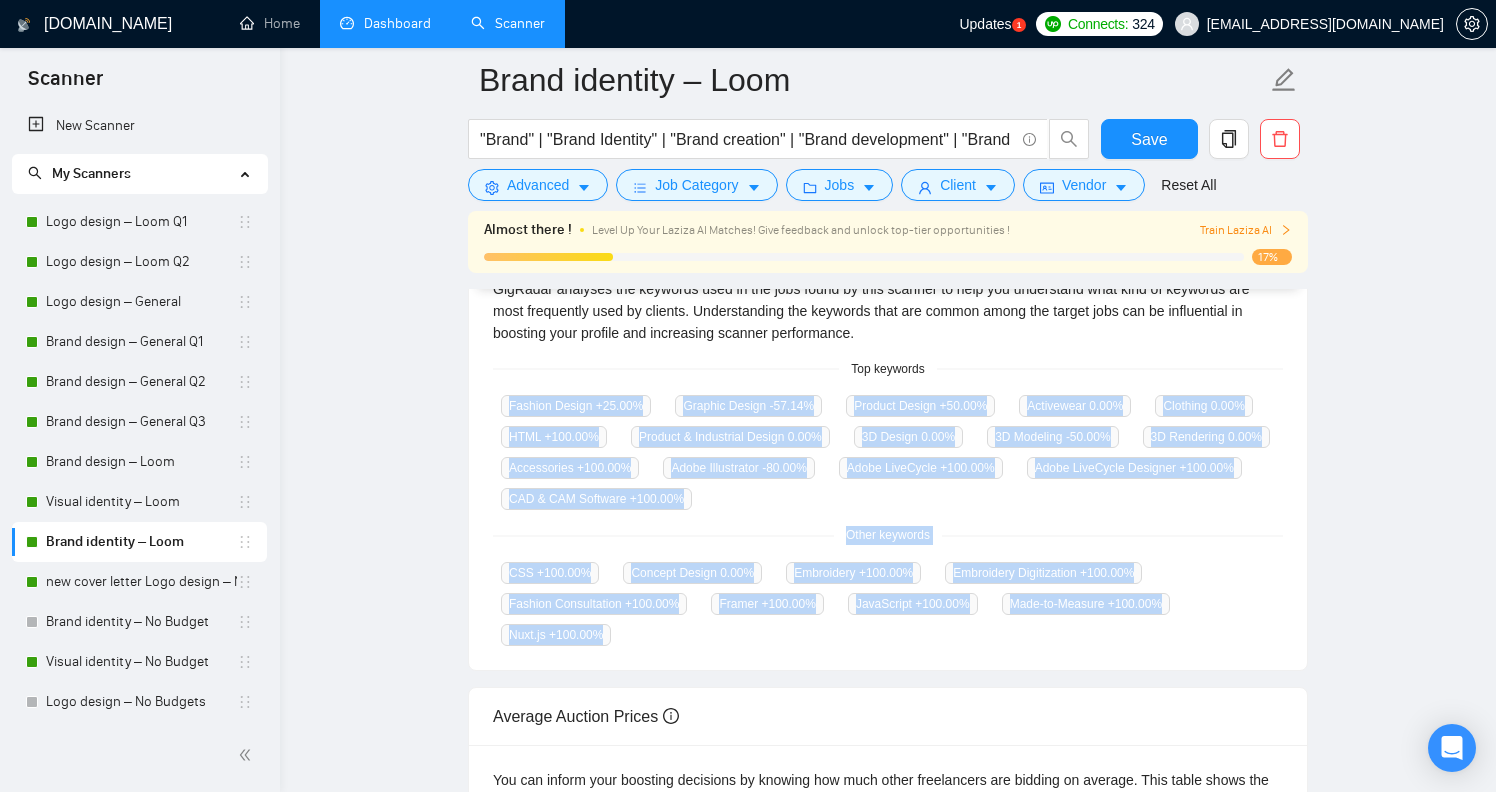 drag, startPoint x: 508, startPoint y: 403, endPoint x: 725, endPoint y: 651, distance: 329.53452 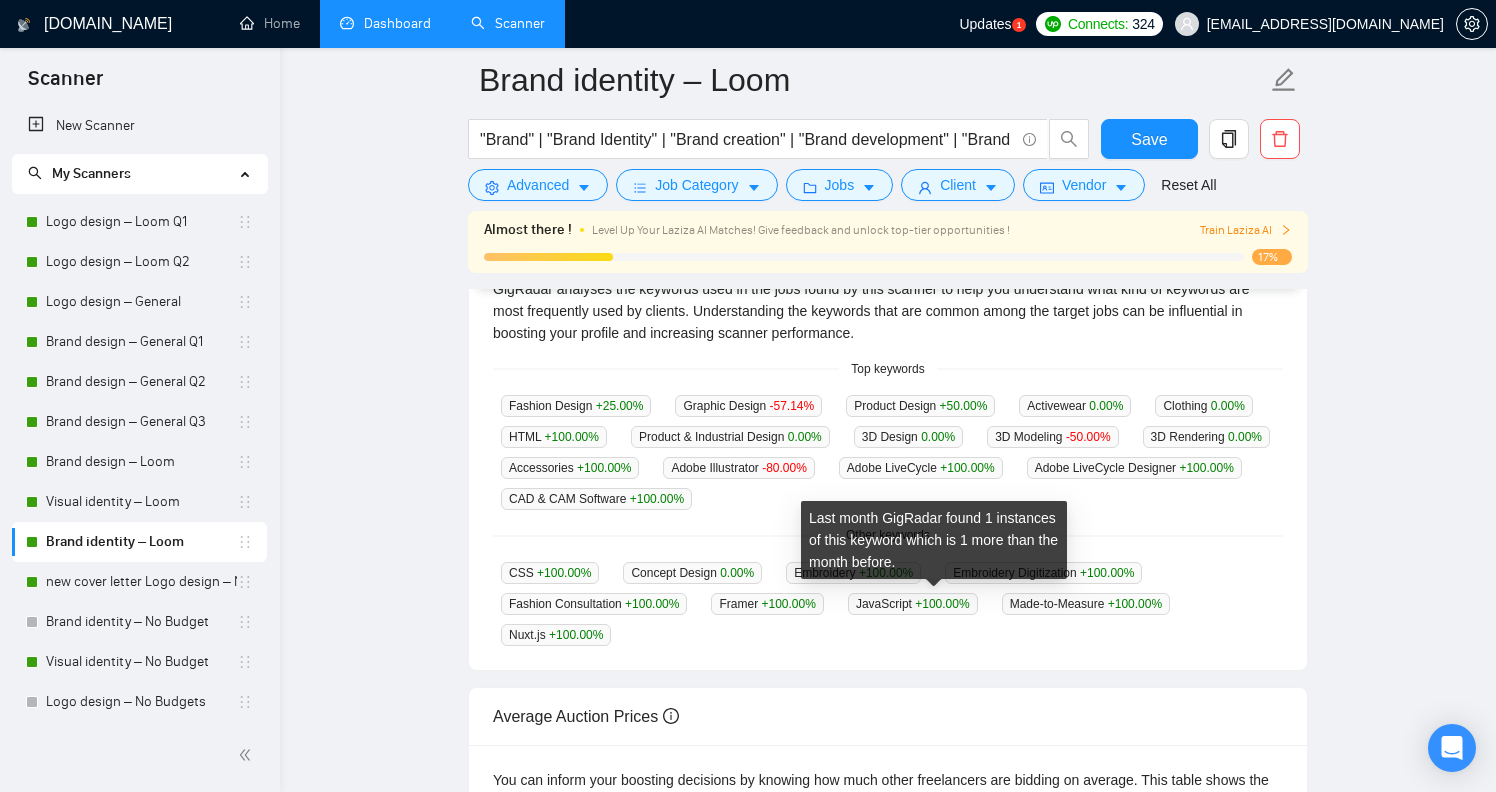 click on "GigRadar analyses the keywords used in the jobs found by this scanner to help you understand what kind of keywords are most frequently used by clients. Understanding the keywords that are common among the target jobs can be influential in boosting your profile and increasing scanner performance. Top keywords Fashion Design   +25.00 % Graphic Design   -57.14 % Product Design   +50.00 % Activewear   0.00 % Clothing   0.00 % HTML   +100.00 % Product & Industrial Design   0.00 % 3D Design   0.00 % 3D Modeling   -50.00 % 3D Rendering   0.00 % Accessories   +100.00 % Adobe Illustrator   -80.00 % Adobe LiveCycle   +100.00 % Adobe LiveCycle Designer   +100.00 % CAD & CAM Software   +100.00 % Other keywords CSS   +100.00 % Concept Design   0.00 % Embroidery   +100.00 % Embroidery Digitization   +100.00 % Fashion Consultation   +100.00 % Framer   +100.00 % JavaScript   +100.00 % Made-to-Measure   +100.00 % Nuxt.js   +100.00 %" at bounding box center (888, 462) 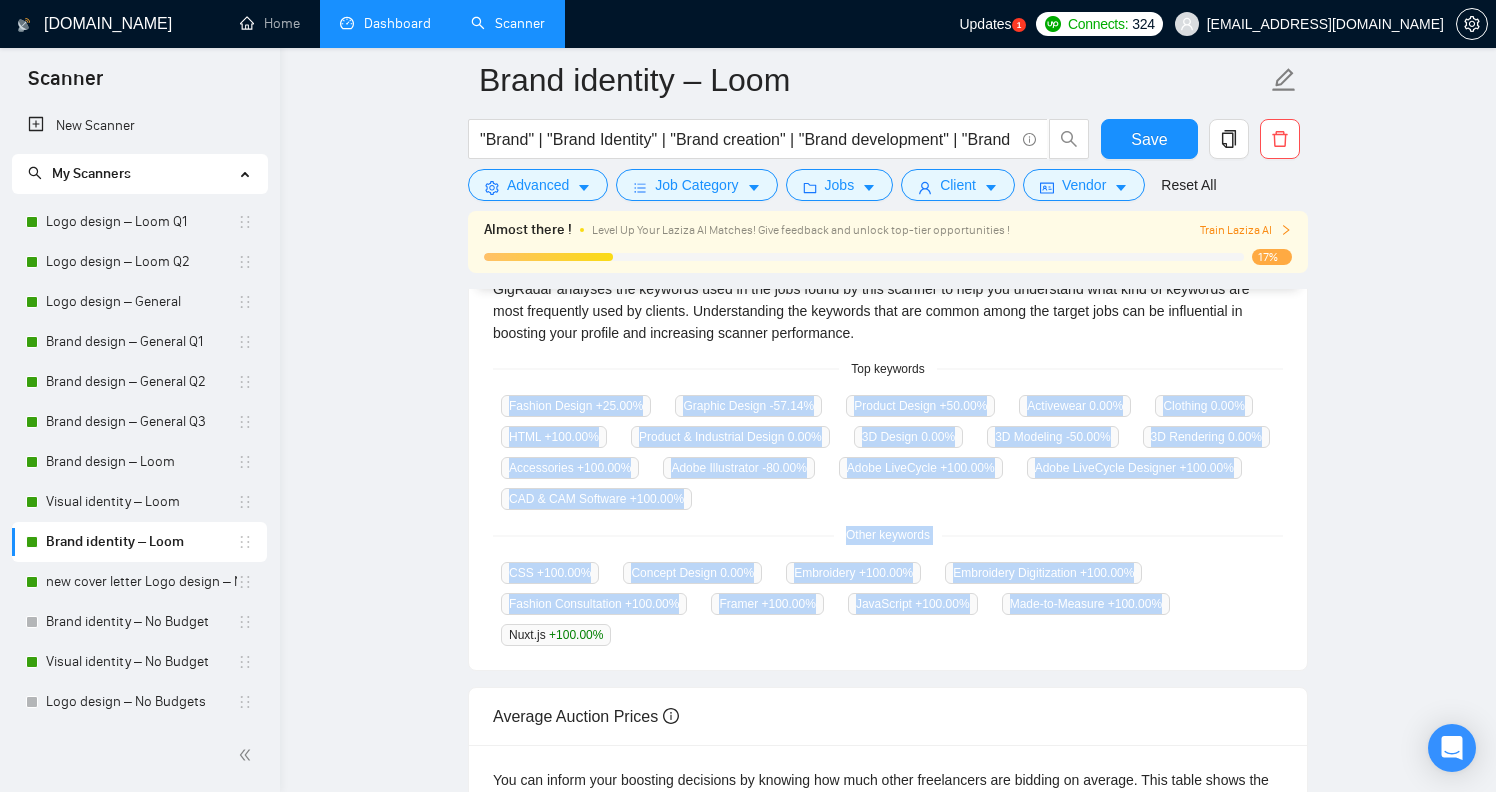drag, startPoint x: 1230, startPoint y: 598, endPoint x: 493, endPoint y: 400, distance: 763.13367 